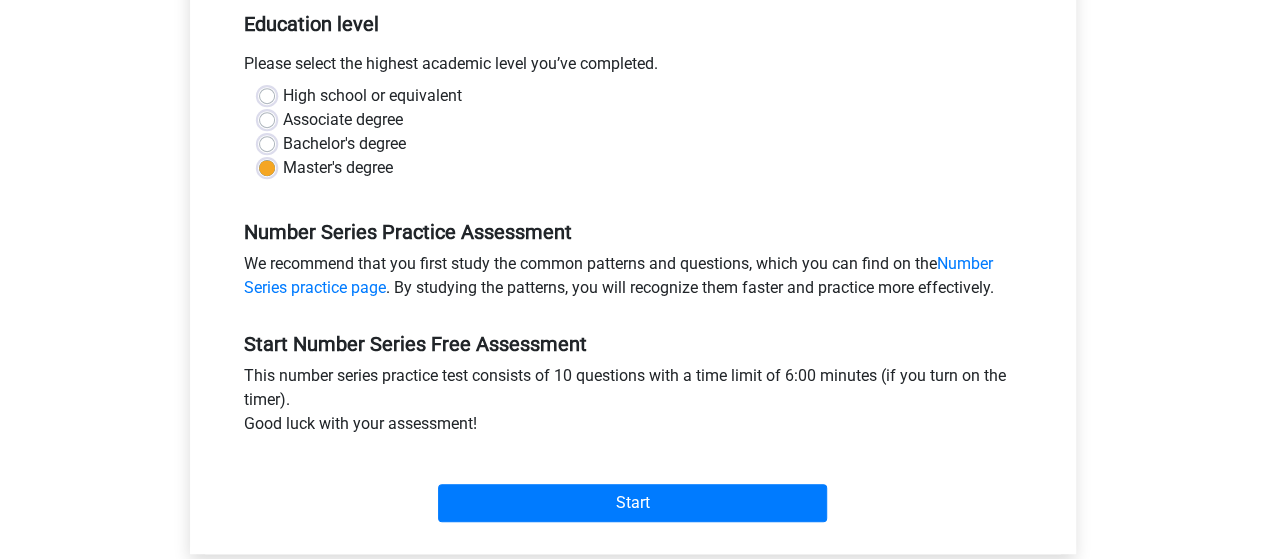 scroll, scrollTop: 417, scrollLeft: 0, axis: vertical 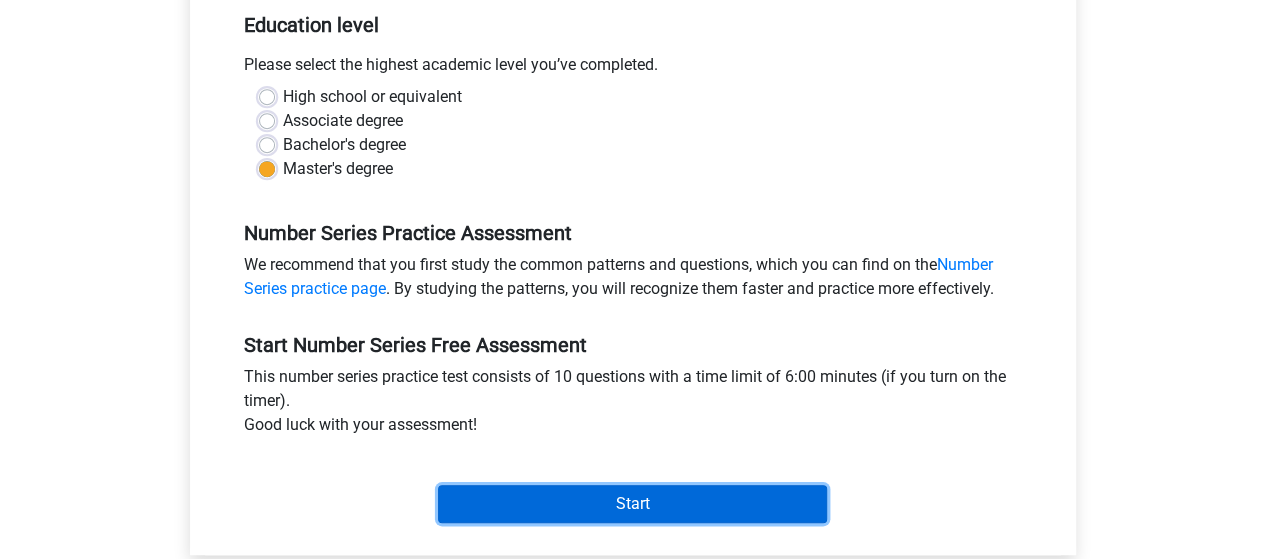 click on "Start" at bounding box center (632, 504) 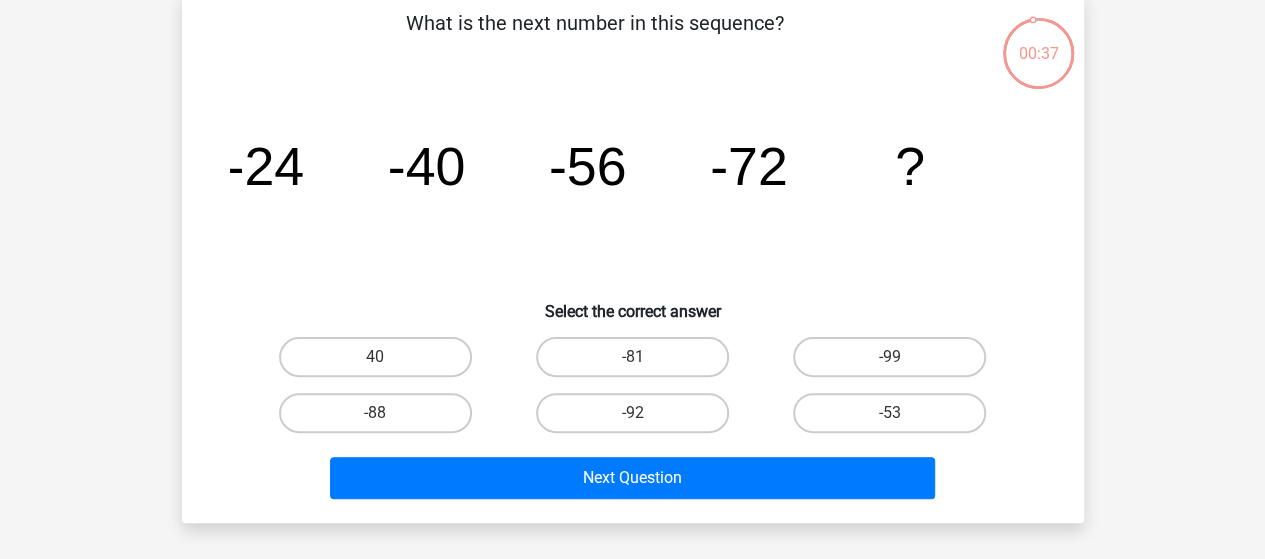 scroll, scrollTop: 99, scrollLeft: 0, axis: vertical 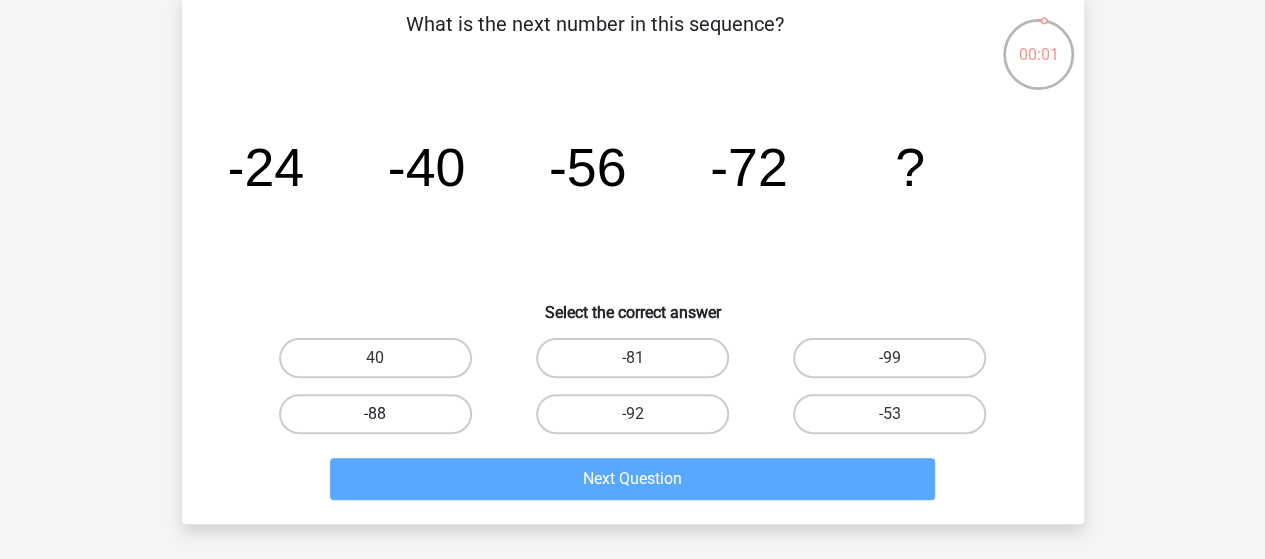 click on "-88" at bounding box center [375, 414] 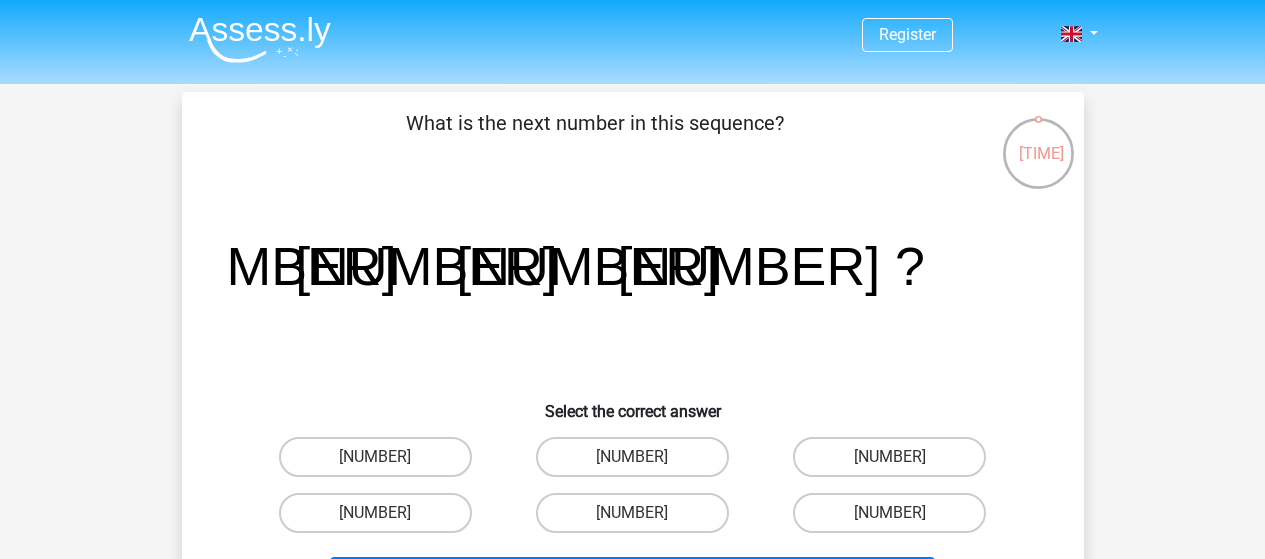 scroll, scrollTop: 99, scrollLeft: 0, axis: vertical 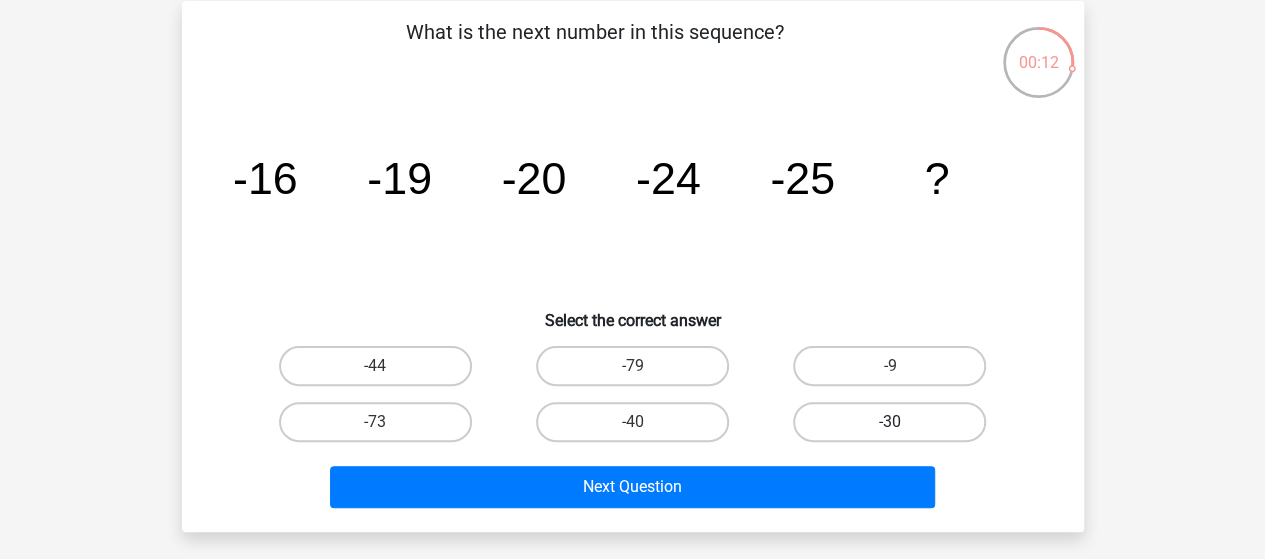 click on "-30" at bounding box center [889, 422] 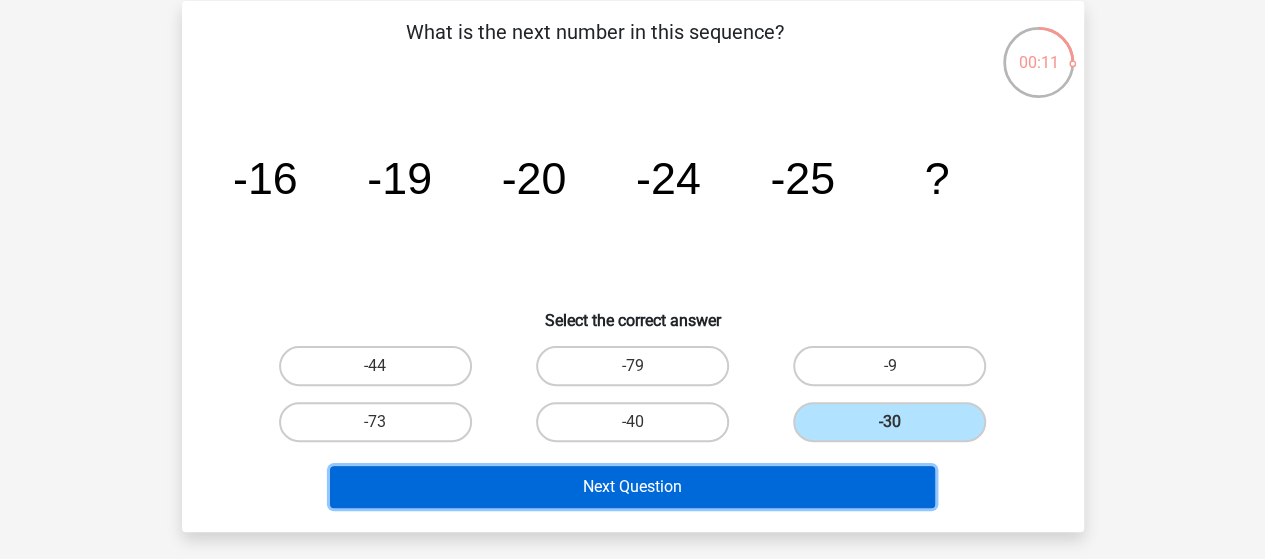 click on "Next Question" at bounding box center [632, 487] 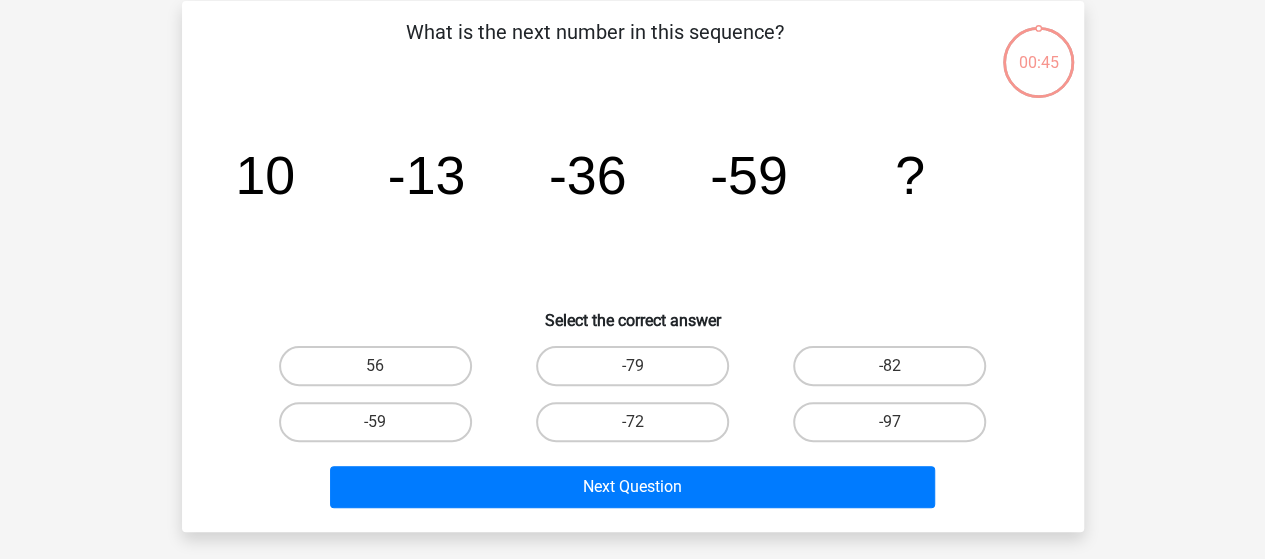 scroll, scrollTop: 92, scrollLeft: 0, axis: vertical 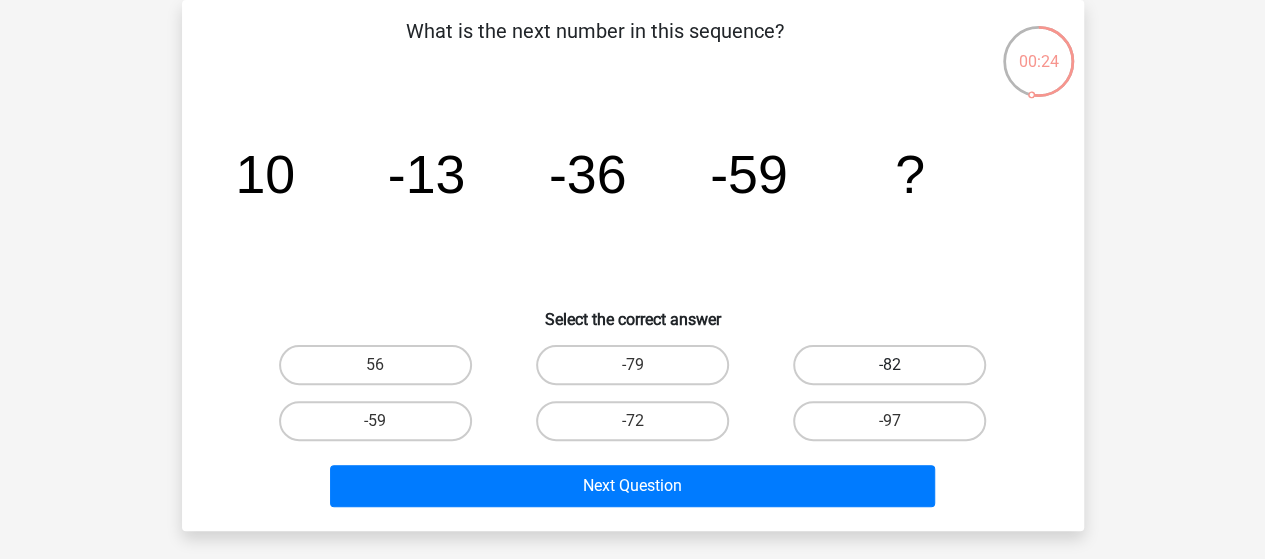 click on "-82" at bounding box center [889, 365] 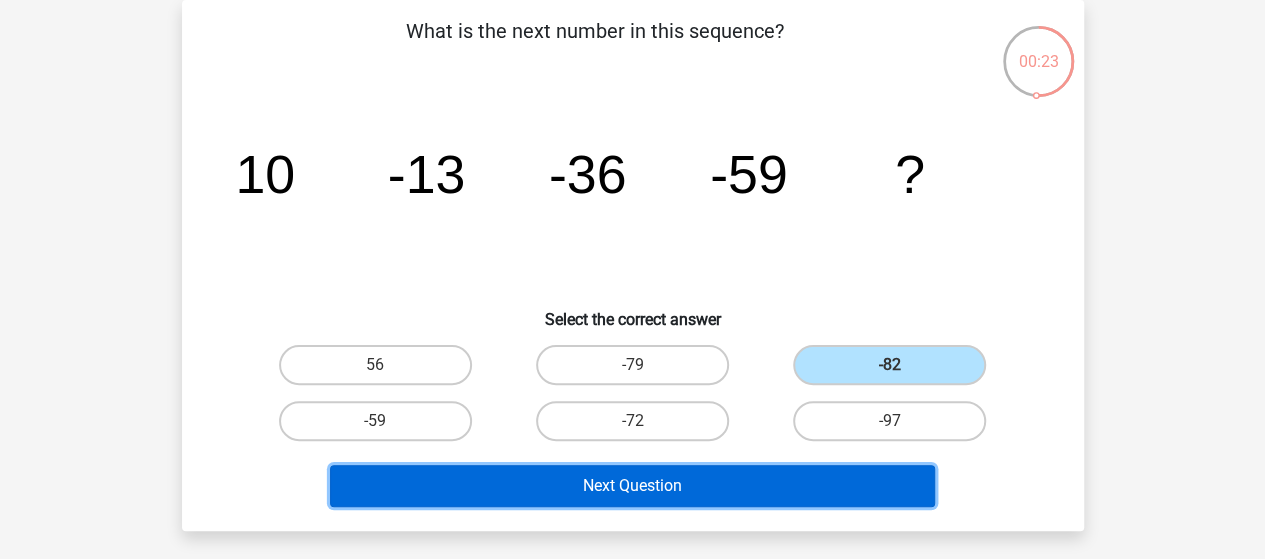 click on "Next Question" at bounding box center [632, 486] 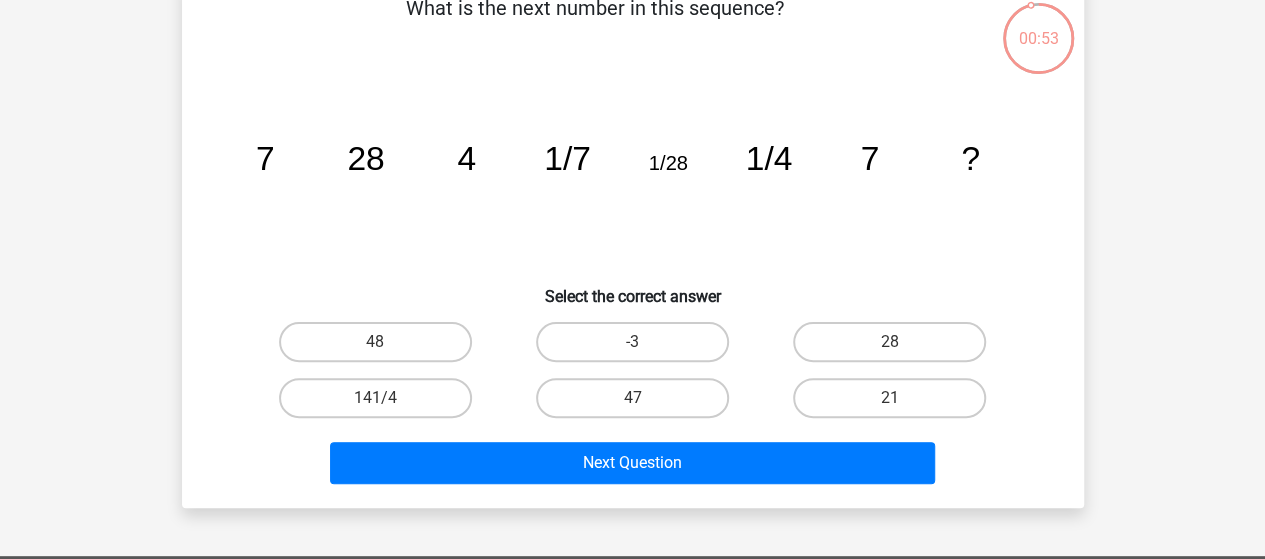 scroll, scrollTop: 114, scrollLeft: 0, axis: vertical 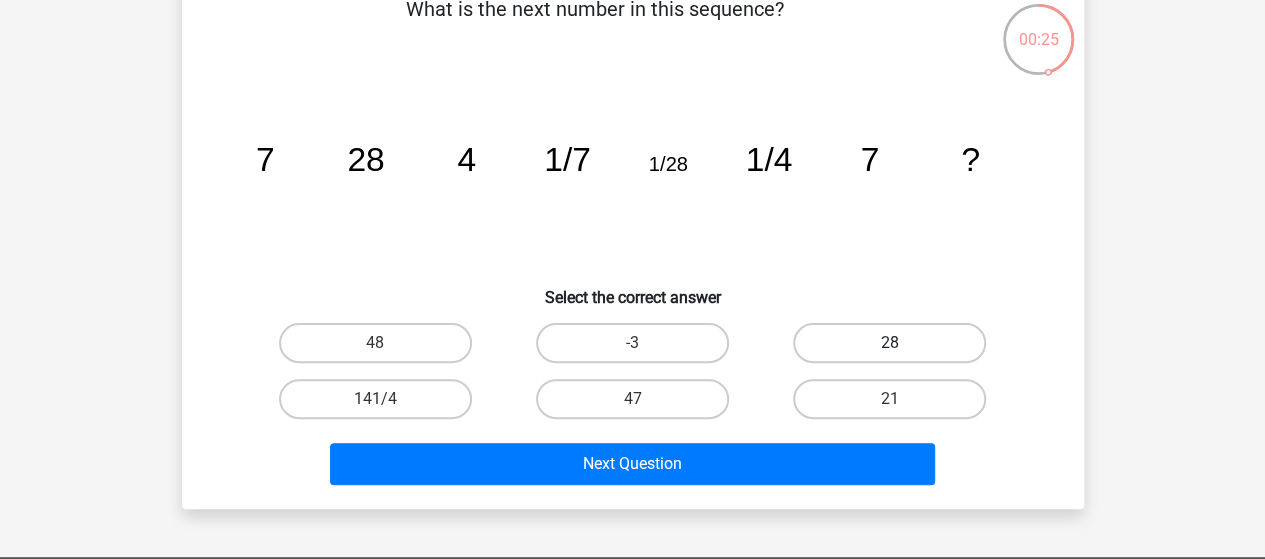 click on "28" at bounding box center [889, 343] 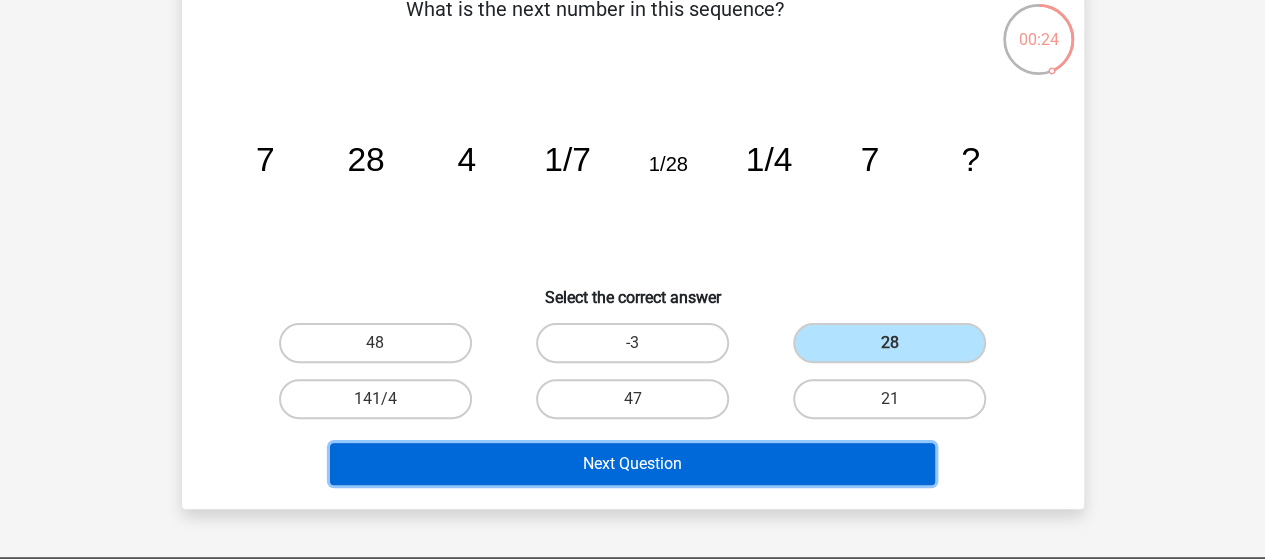 click on "Next Question" at bounding box center [632, 464] 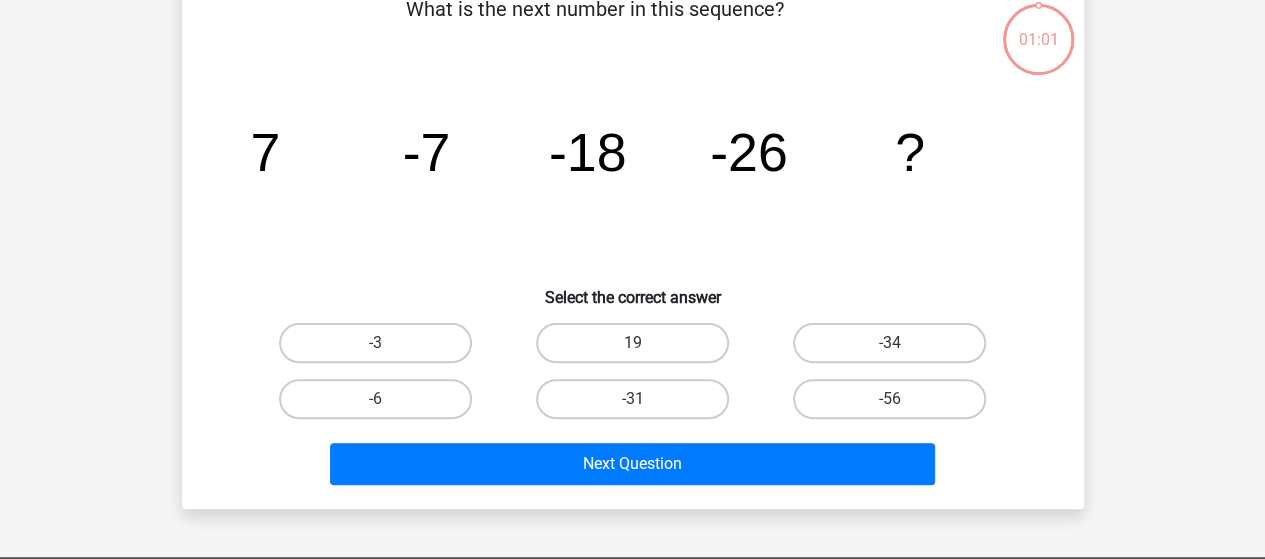 scroll, scrollTop: 92, scrollLeft: 0, axis: vertical 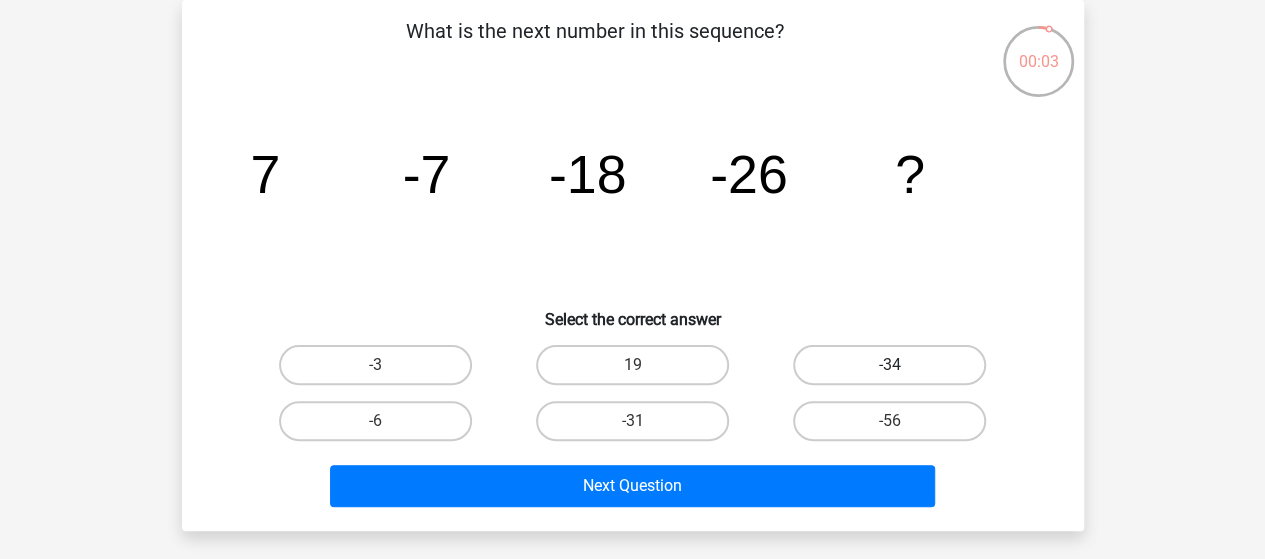 click on "-34" at bounding box center [889, 365] 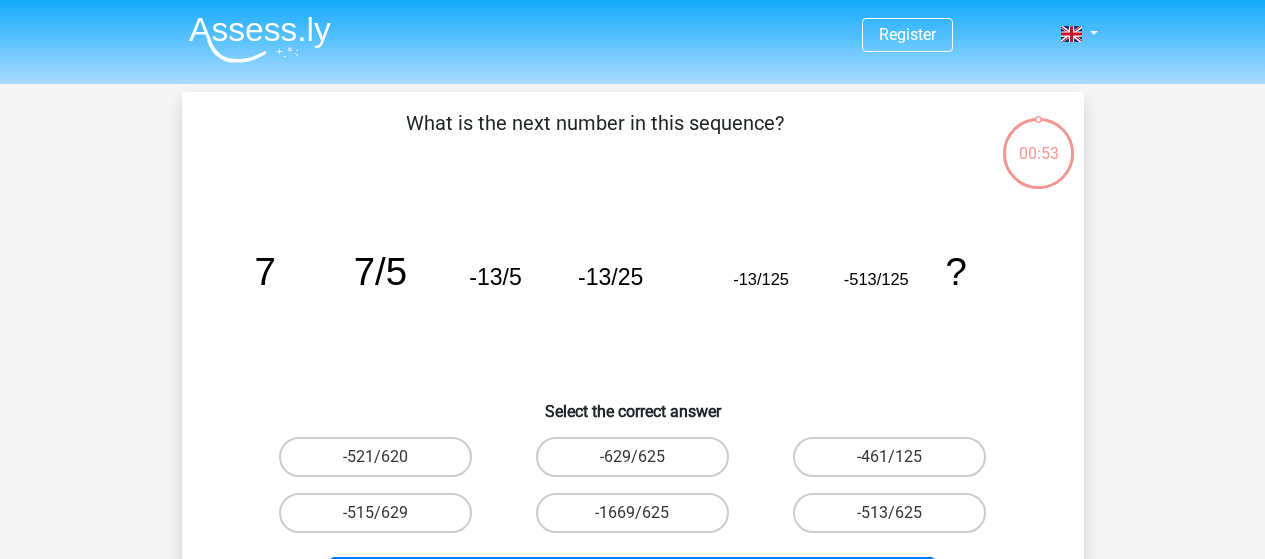 scroll, scrollTop: 92, scrollLeft: 0, axis: vertical 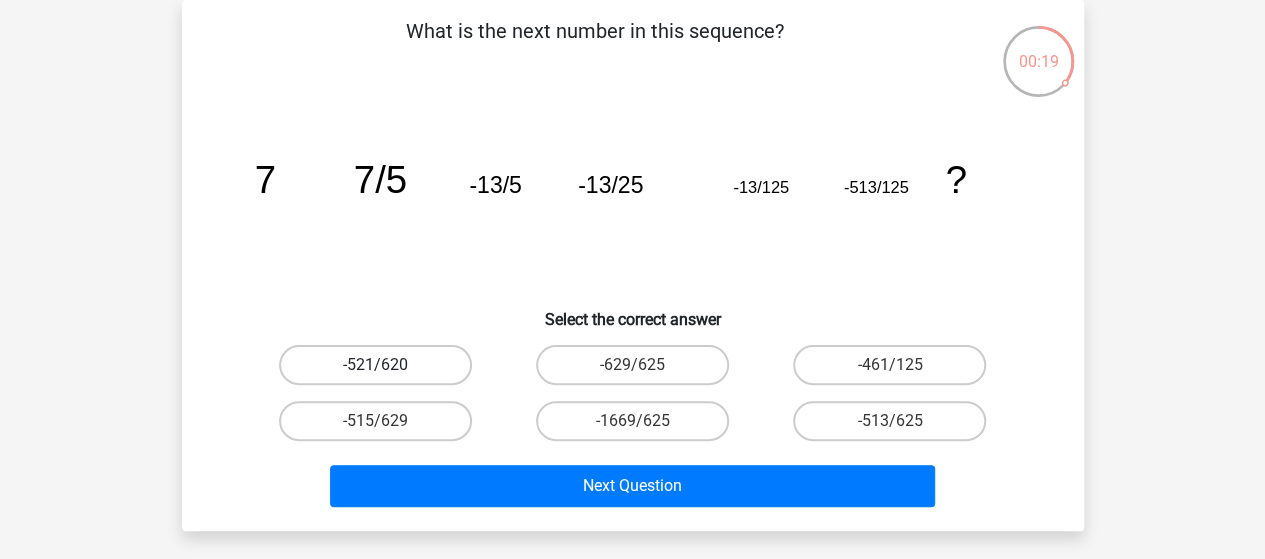 click on "-521/620" at bounding box center (375, 365) 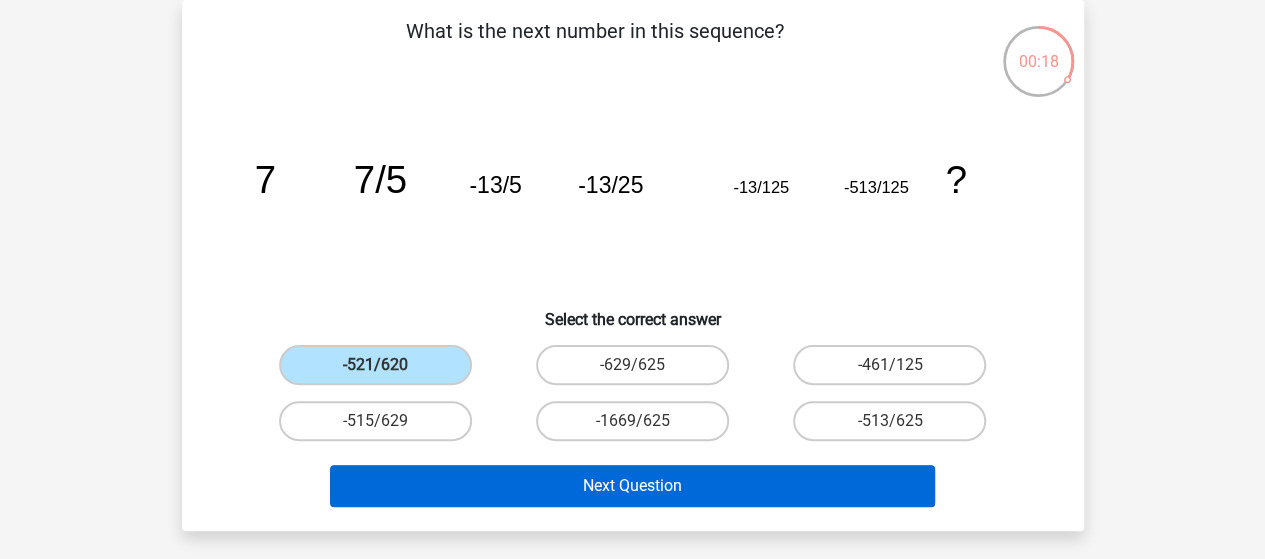 drag, startPoint x: 444, startPoint y: 463, endPoint x: 434, endPoint y: 483, distance: 22.36068 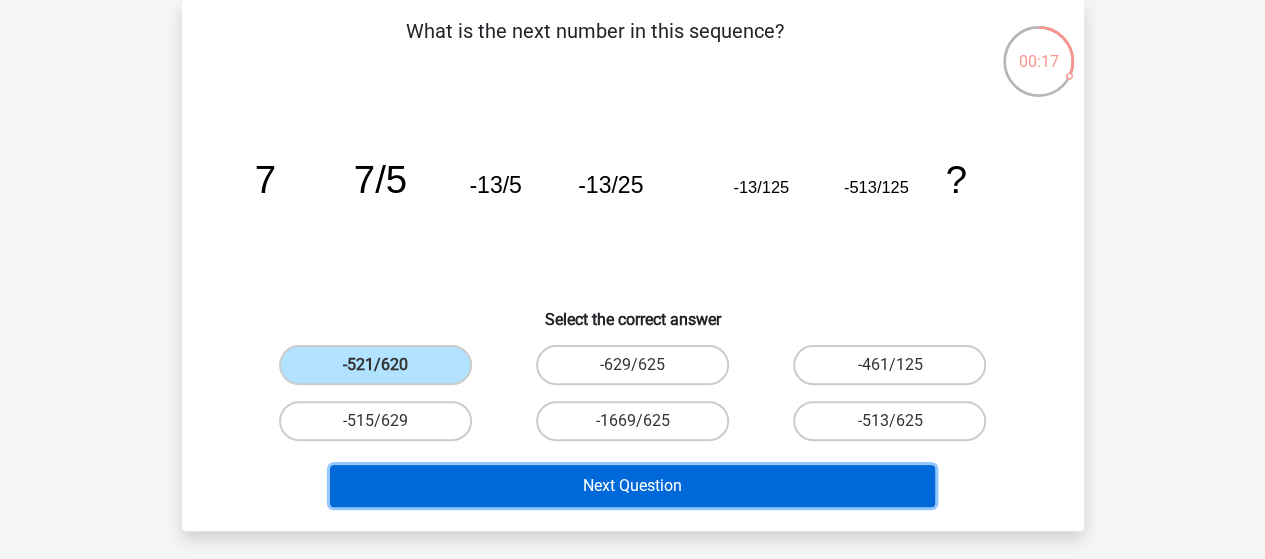 click on "Next Question" at bounding box center [632, 486] 